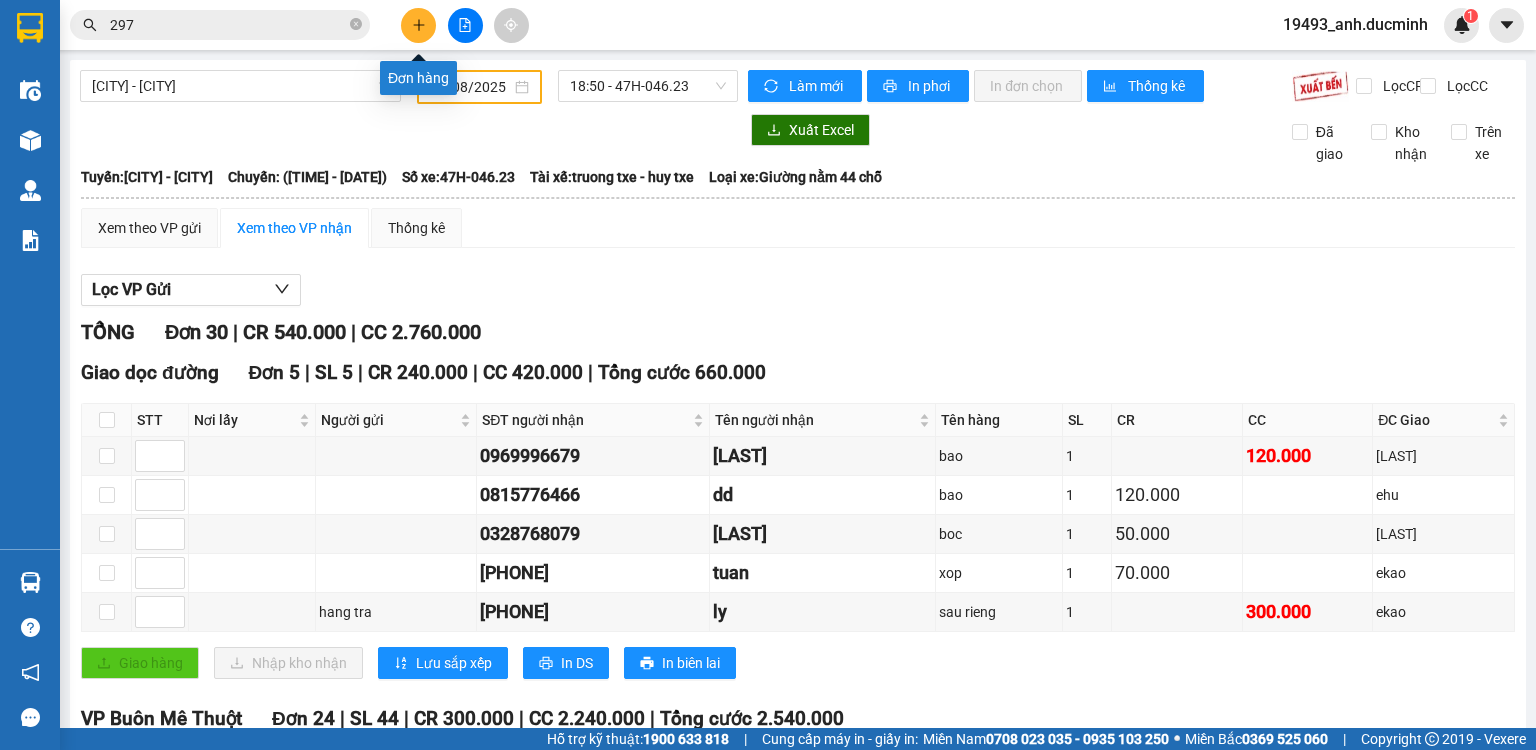 click 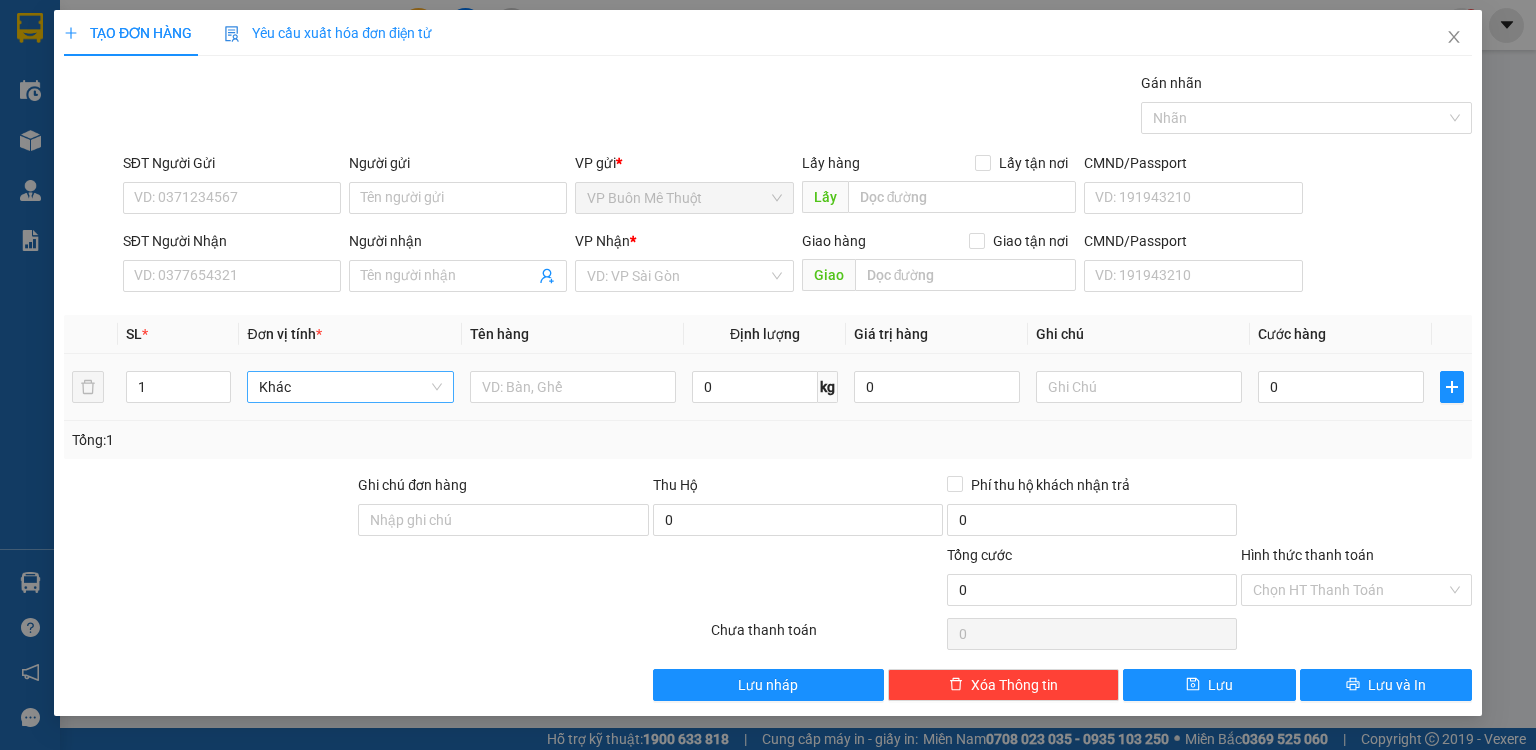 scroll, scrollTop: 0, scrollLeft: 0, axis: both 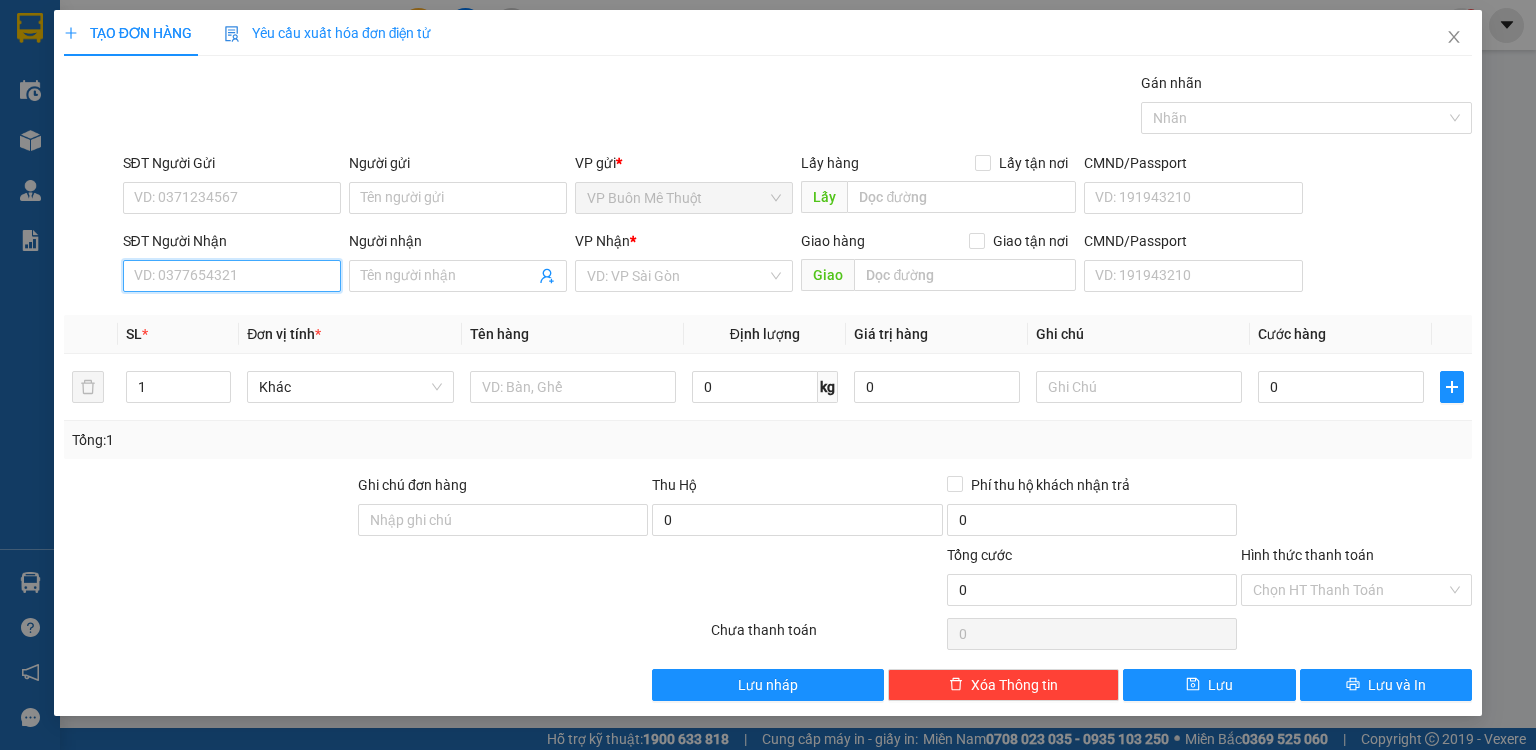 click on "SĐT Người Nhận" at bounding box center (232, 276) 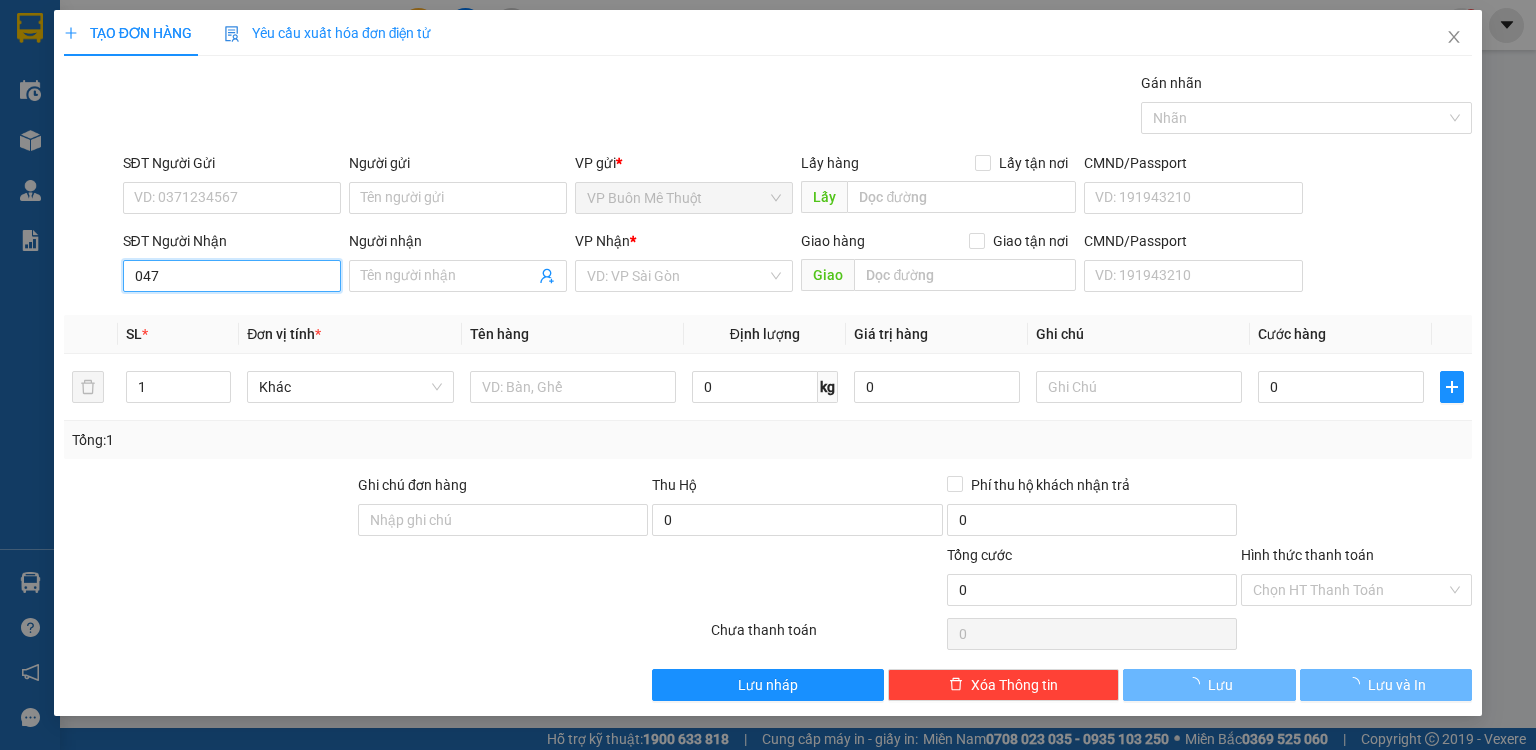 click on "047" at bounding box center (232, 276) 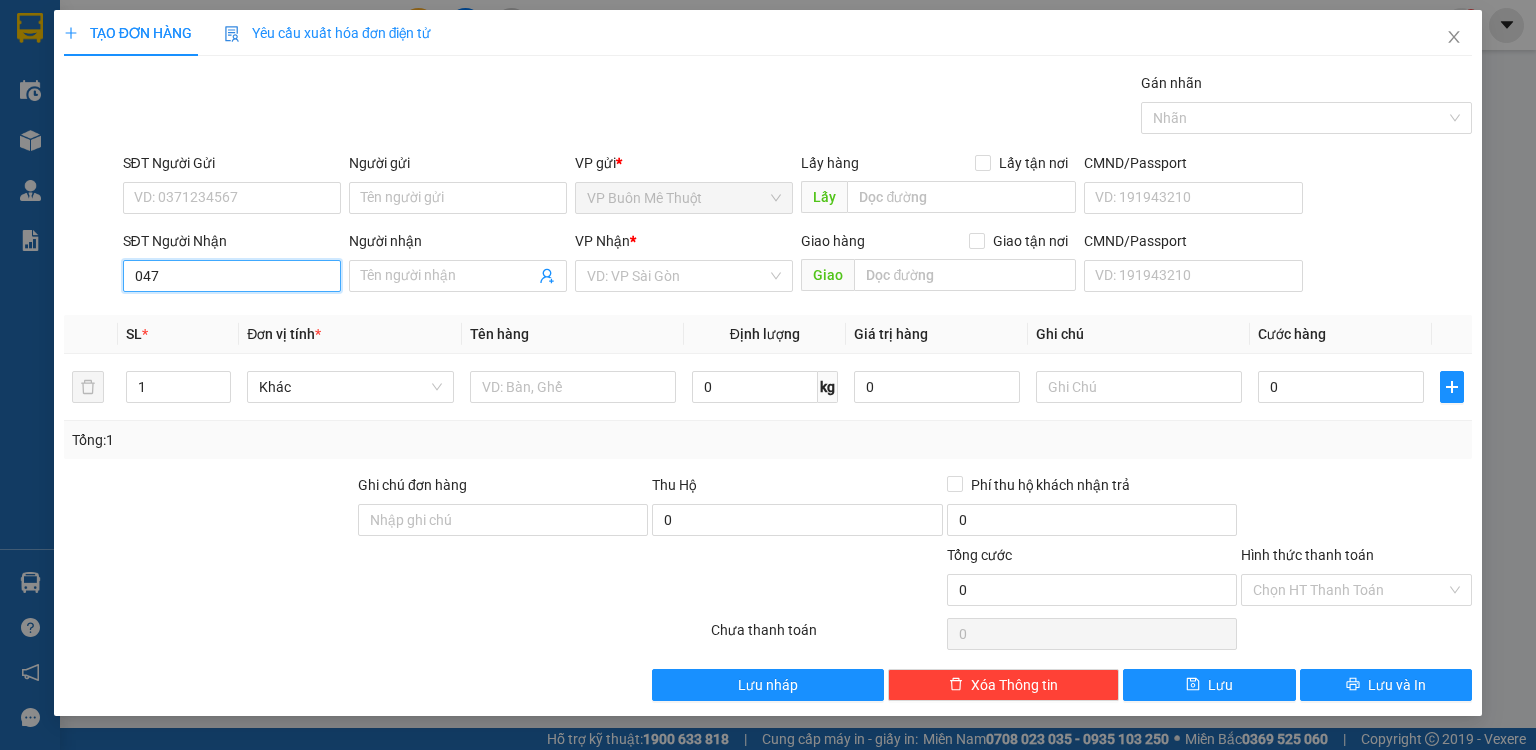 click on "047" at bounding box center (232, 276) 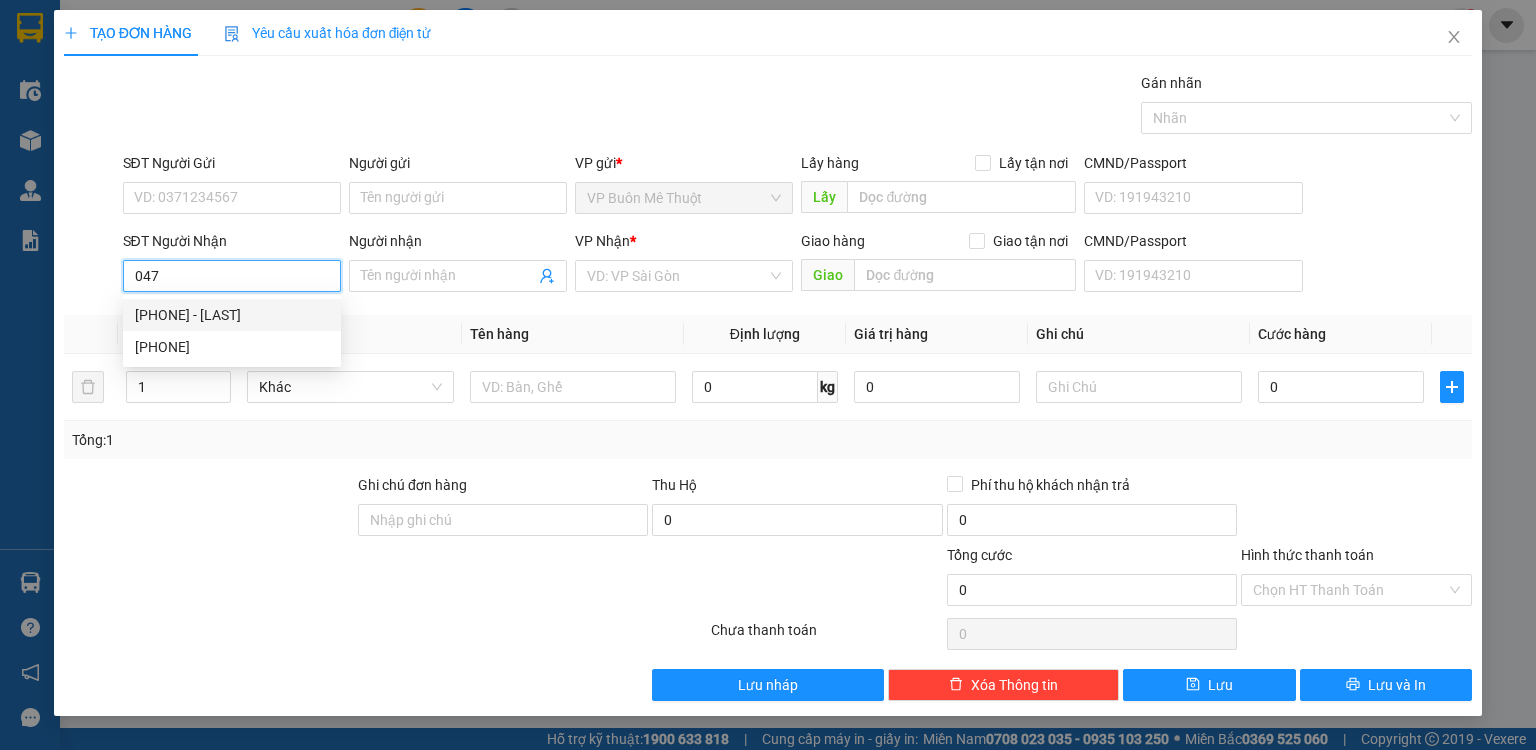 click on "[PHONE] - [LAST]" at bounding box center [232, 315] 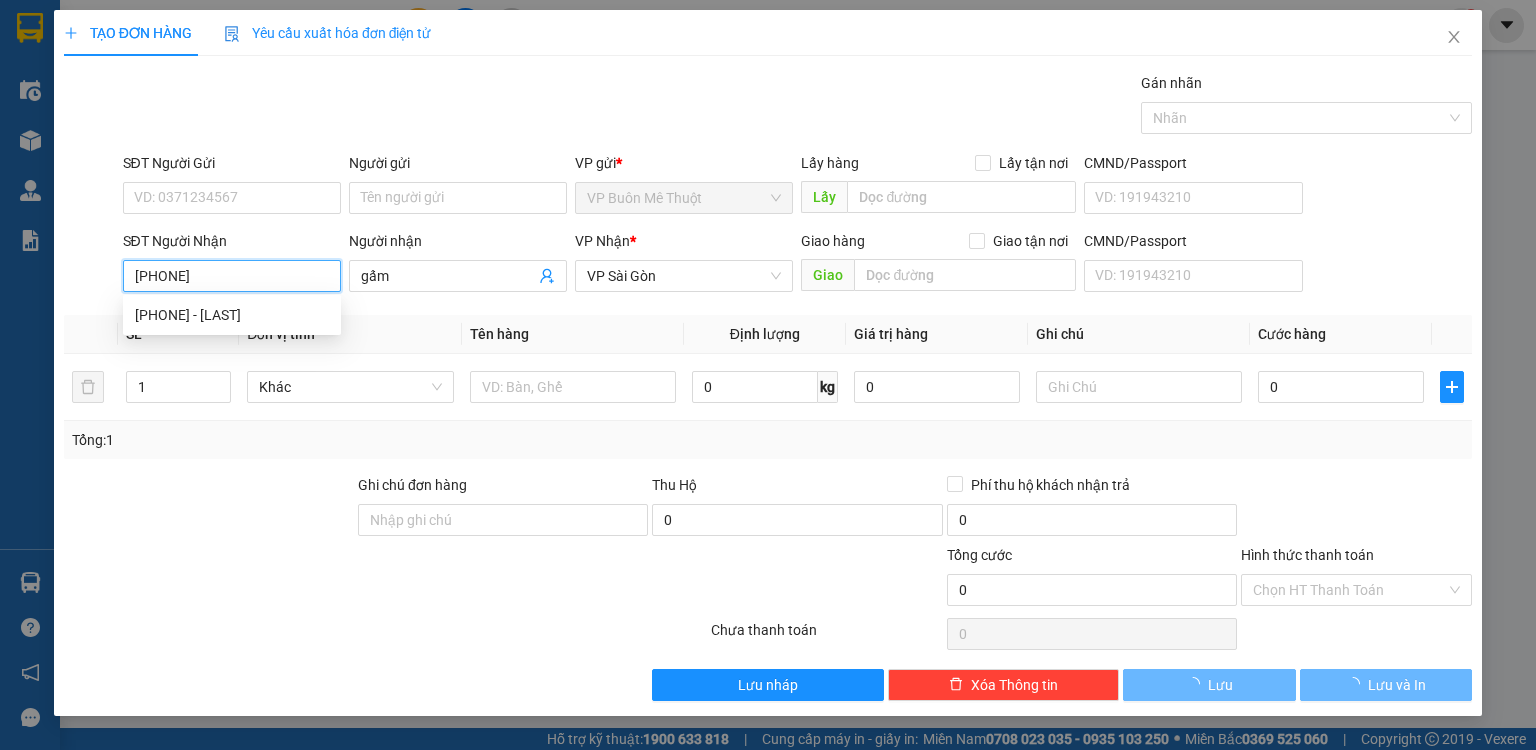 type on "250.000" 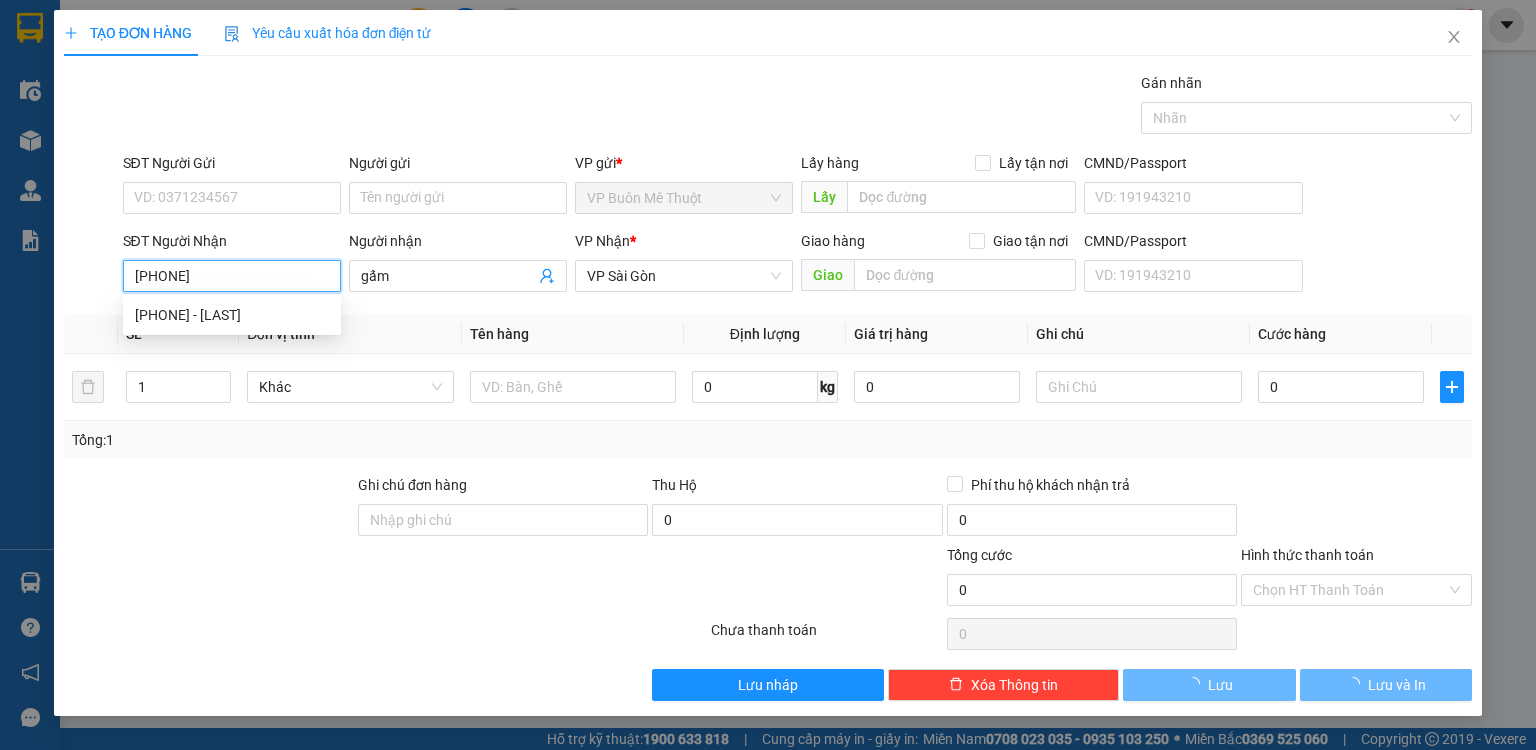 type on "250.000" 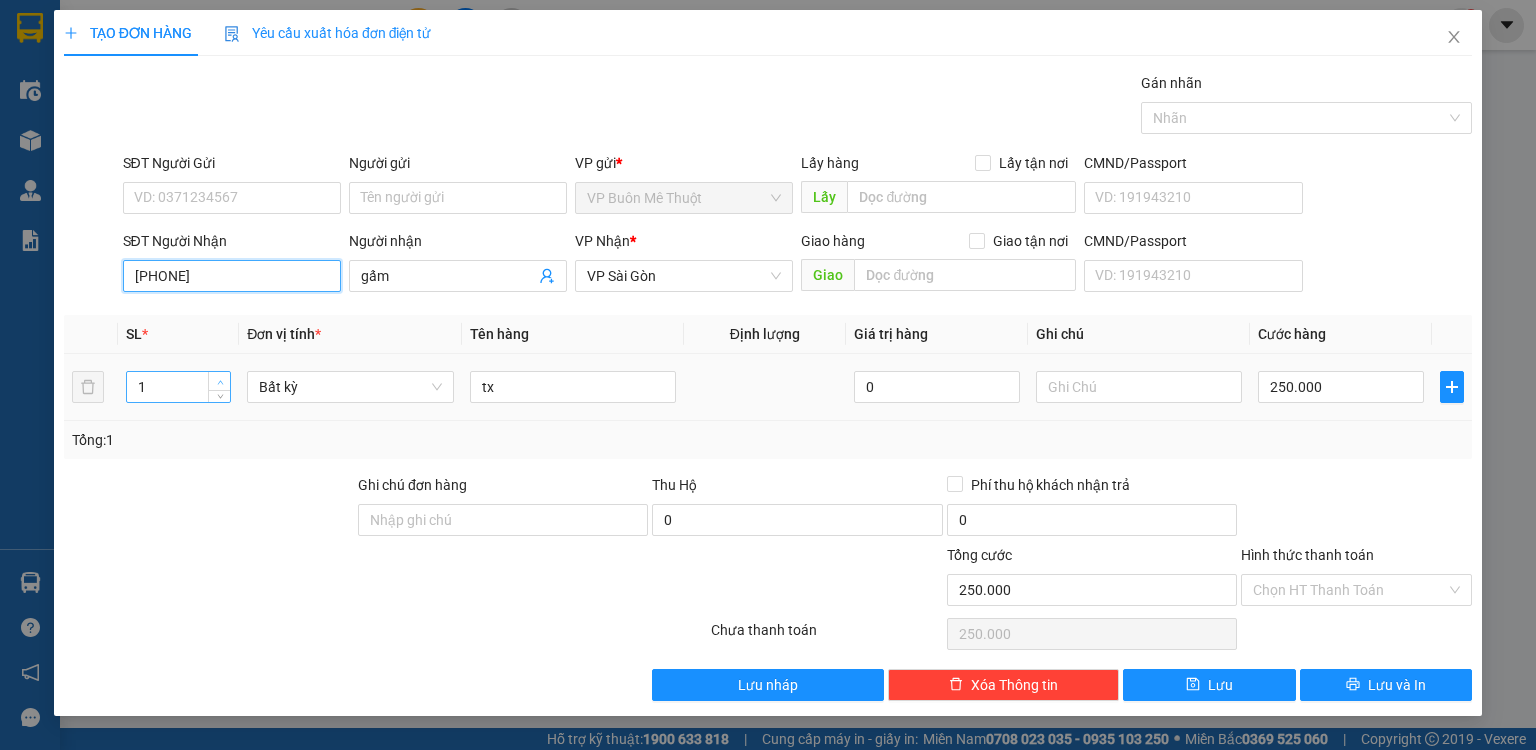 type on "[PHONE]" 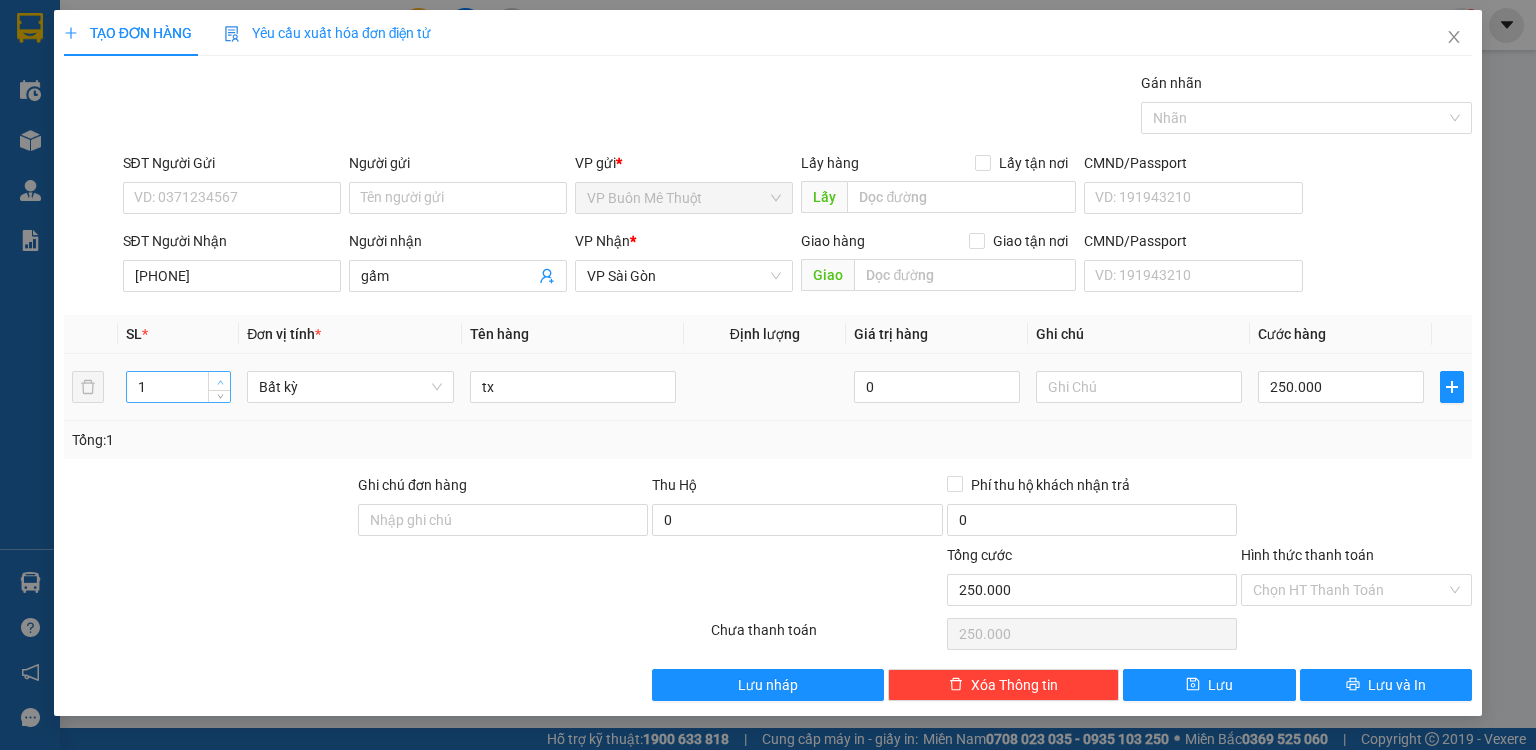 type on "2" 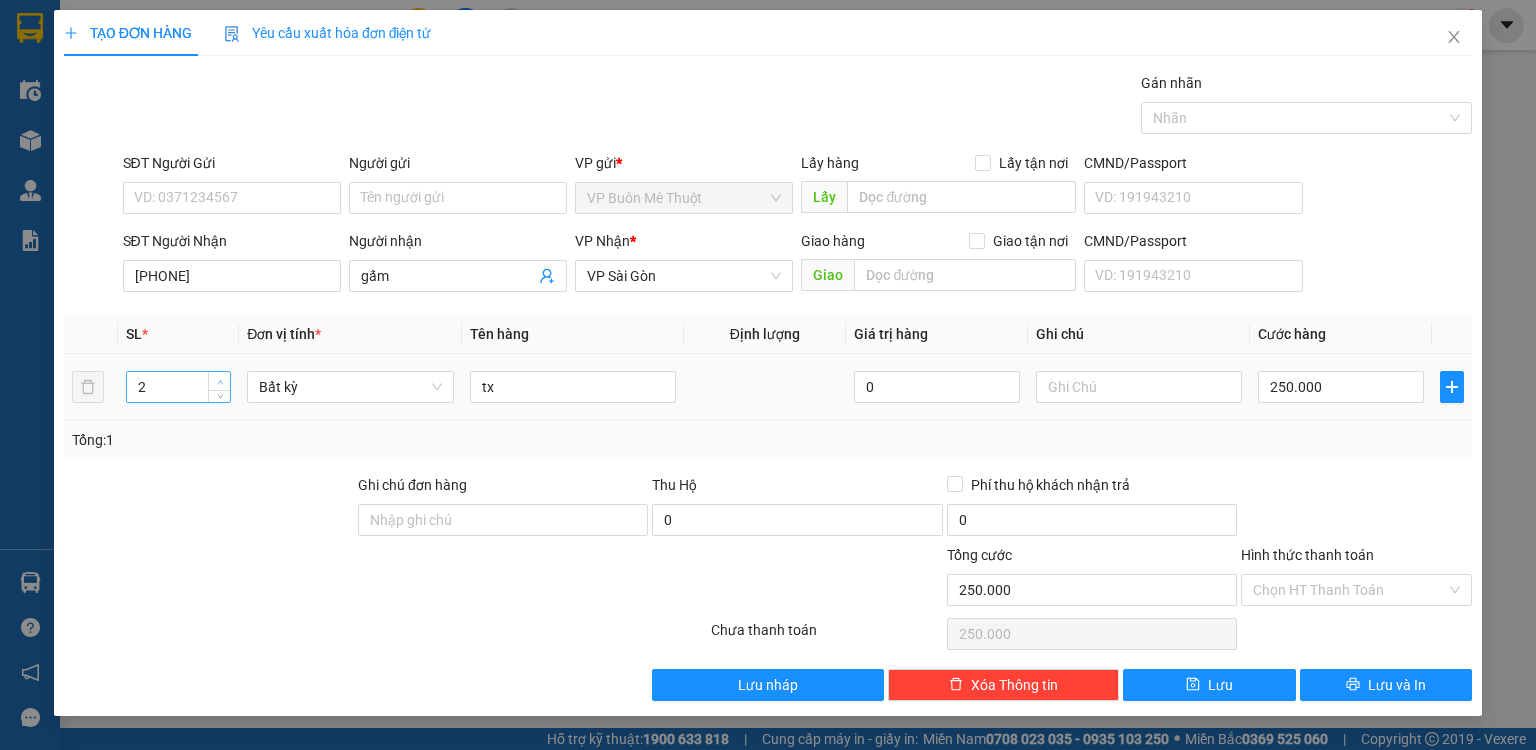 click at bounding box center [220, 382] 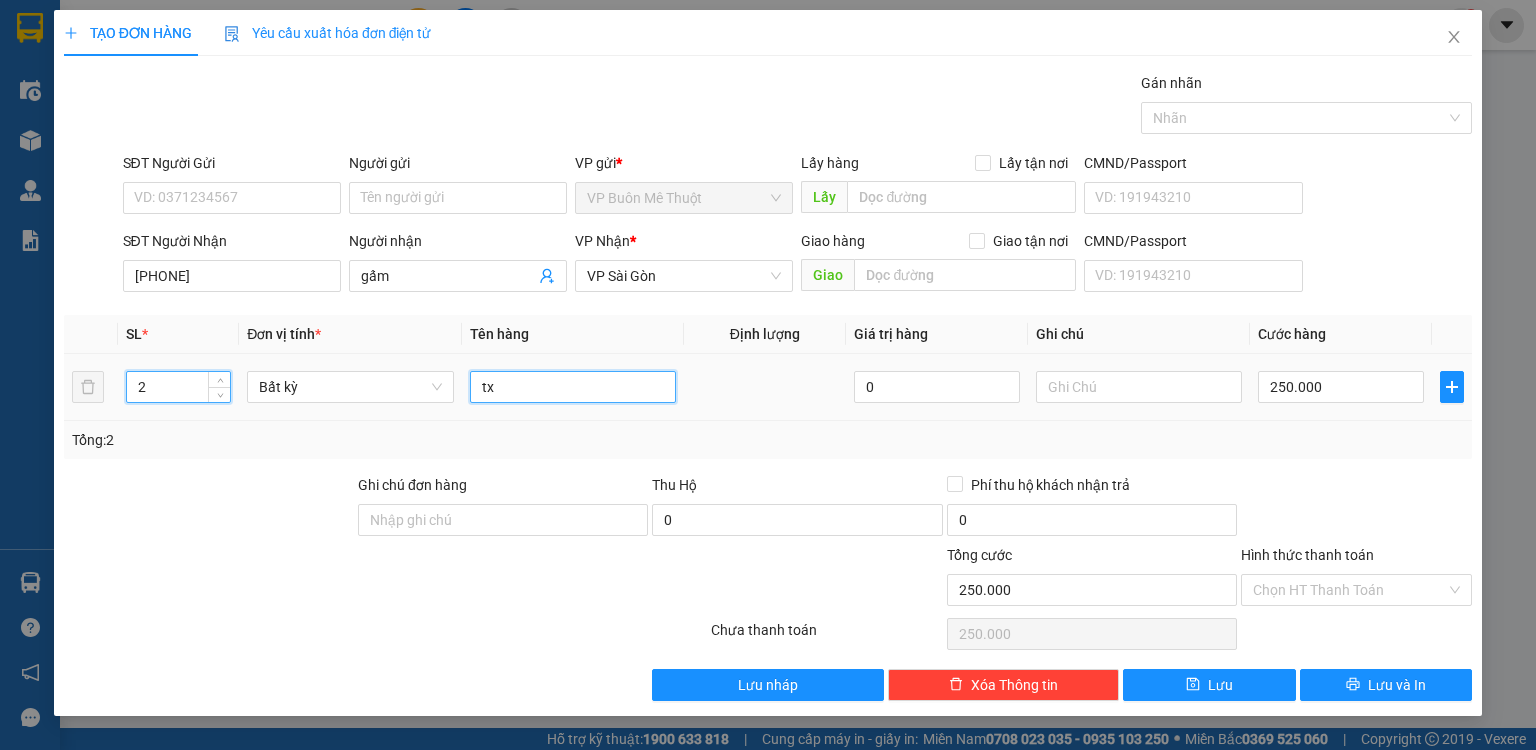 click on "tx" at bounding box center [573, 387] 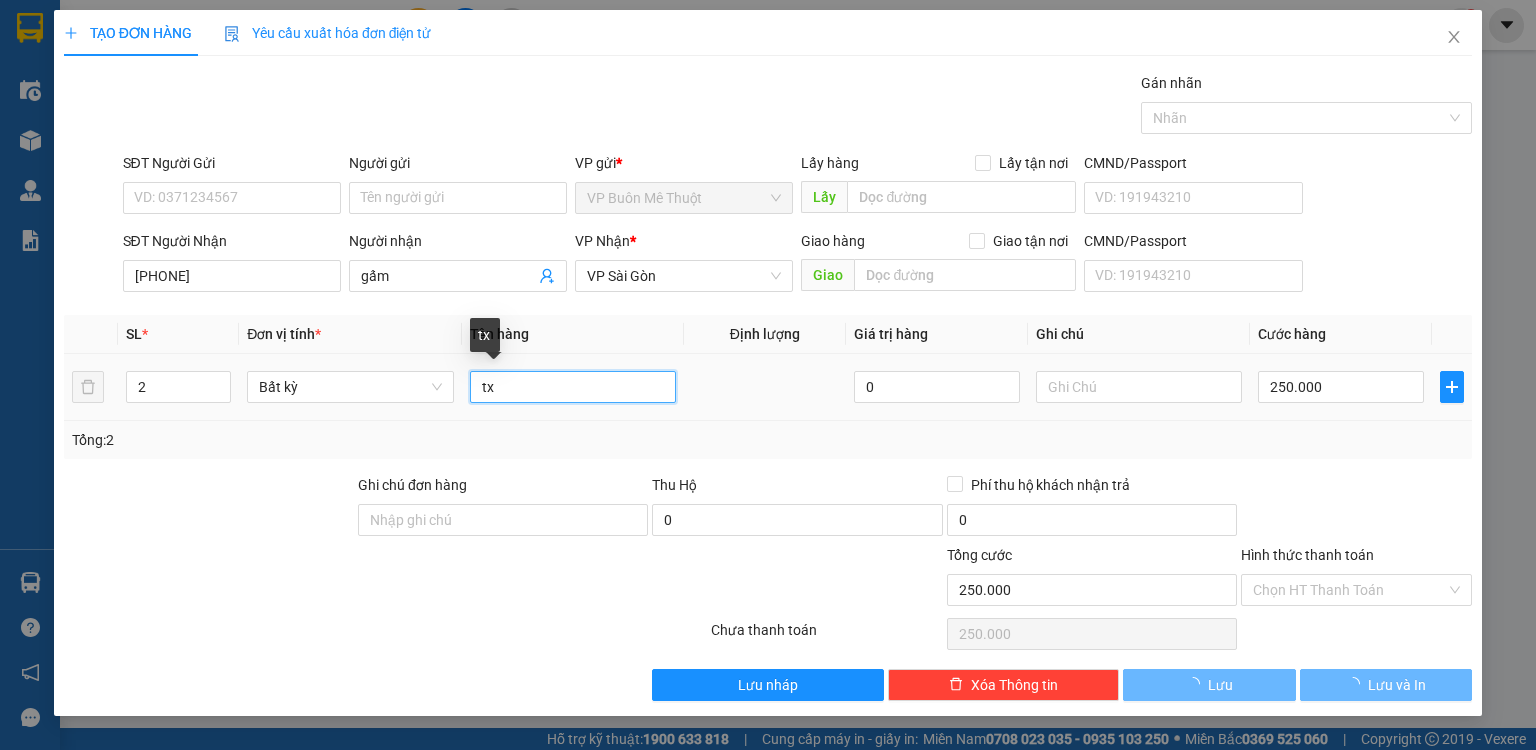 type on "t" 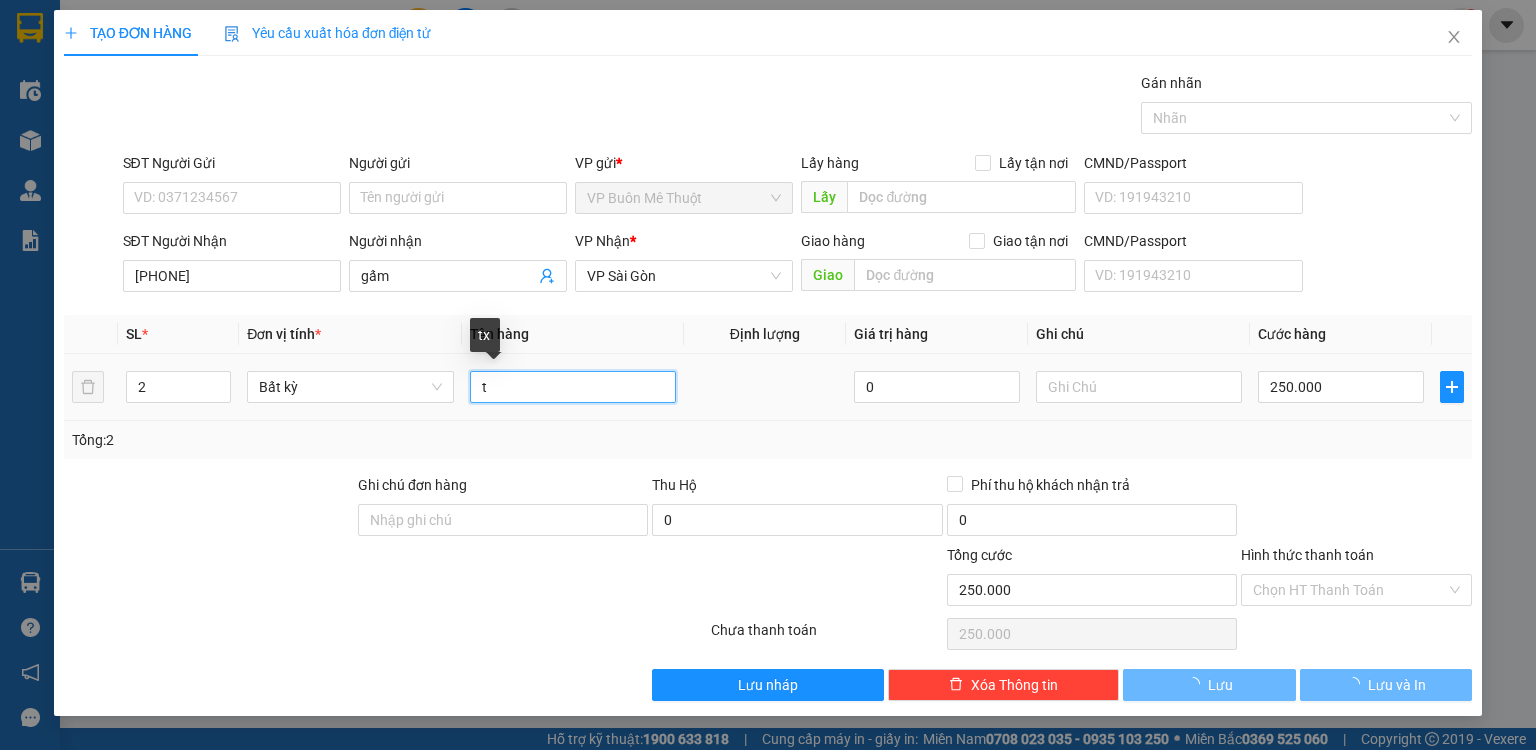type 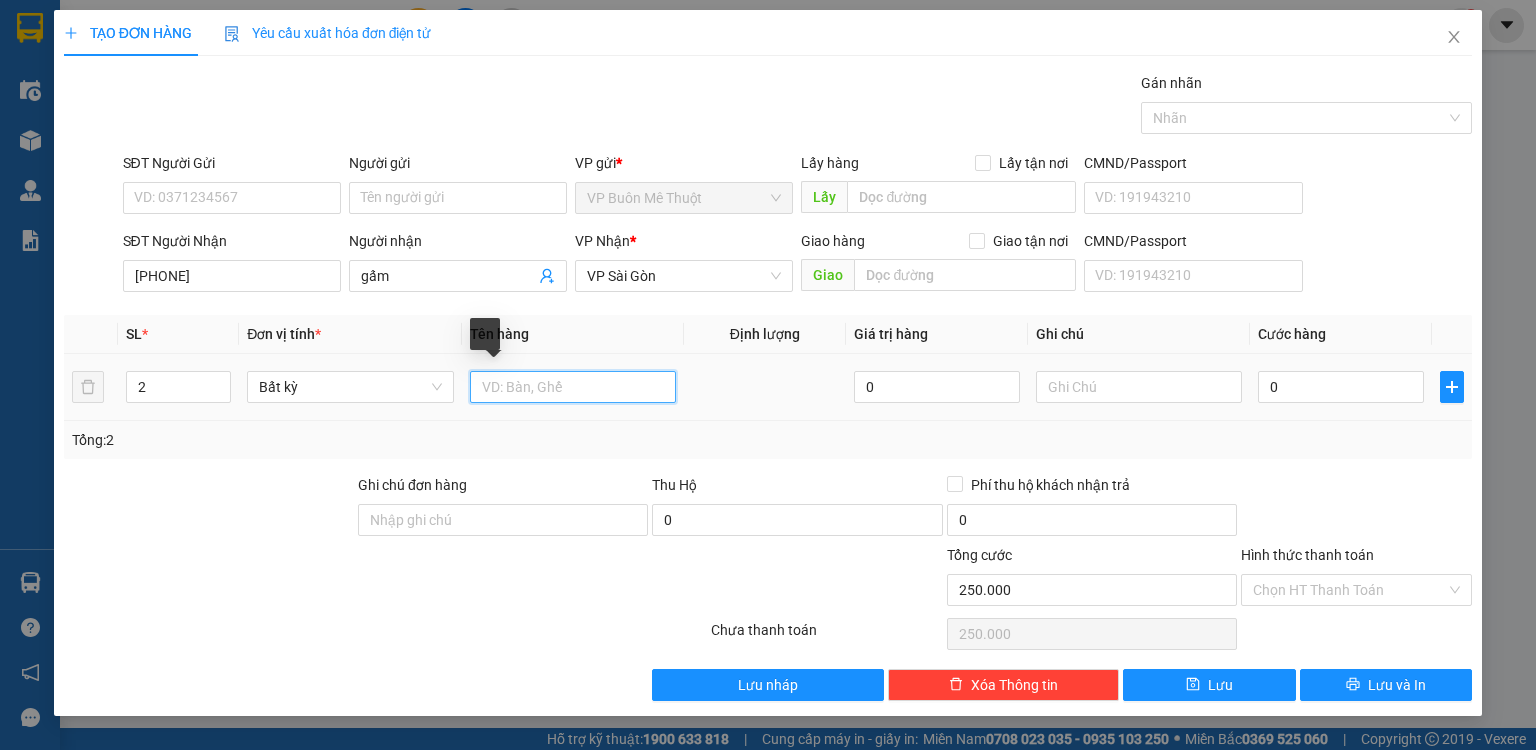type on "0" 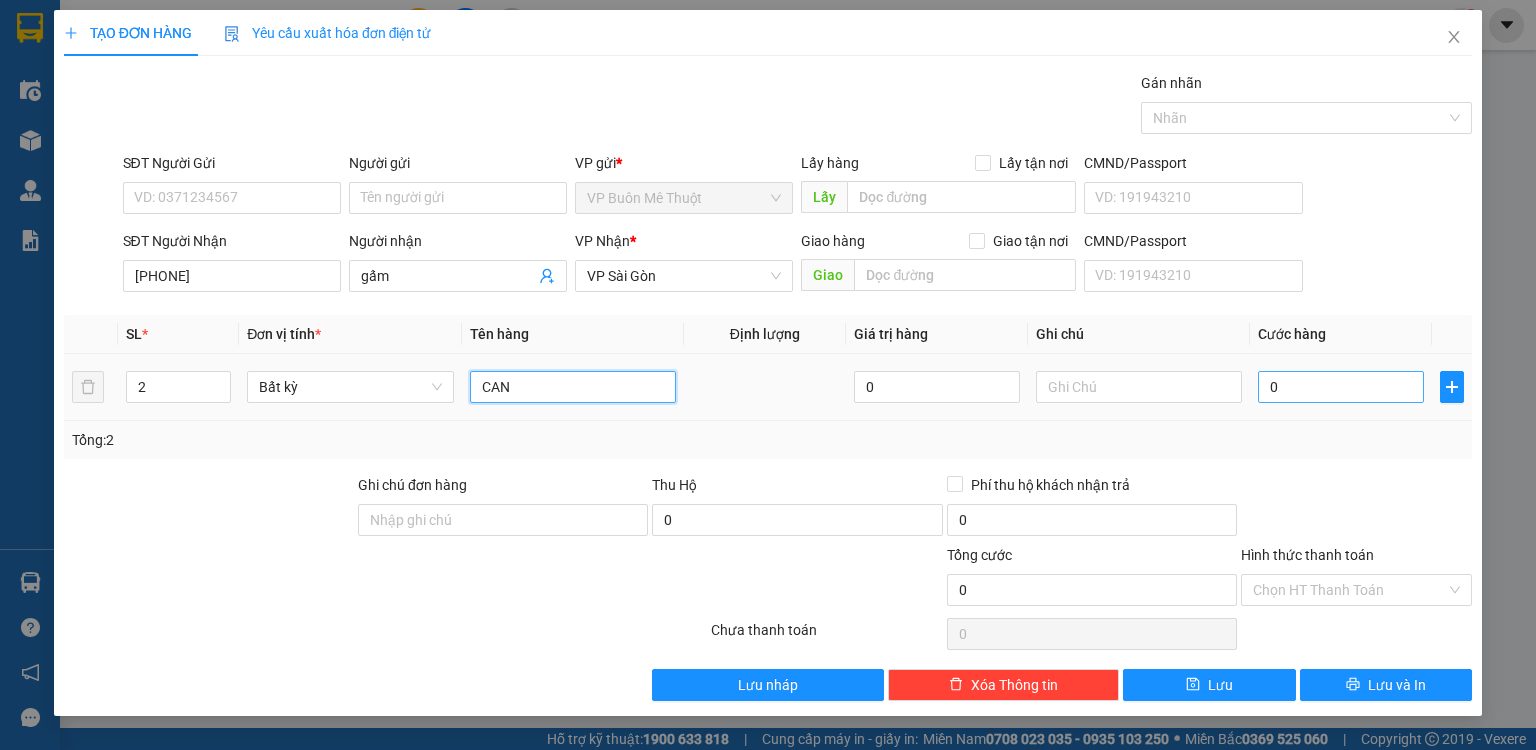 type on "CAN" 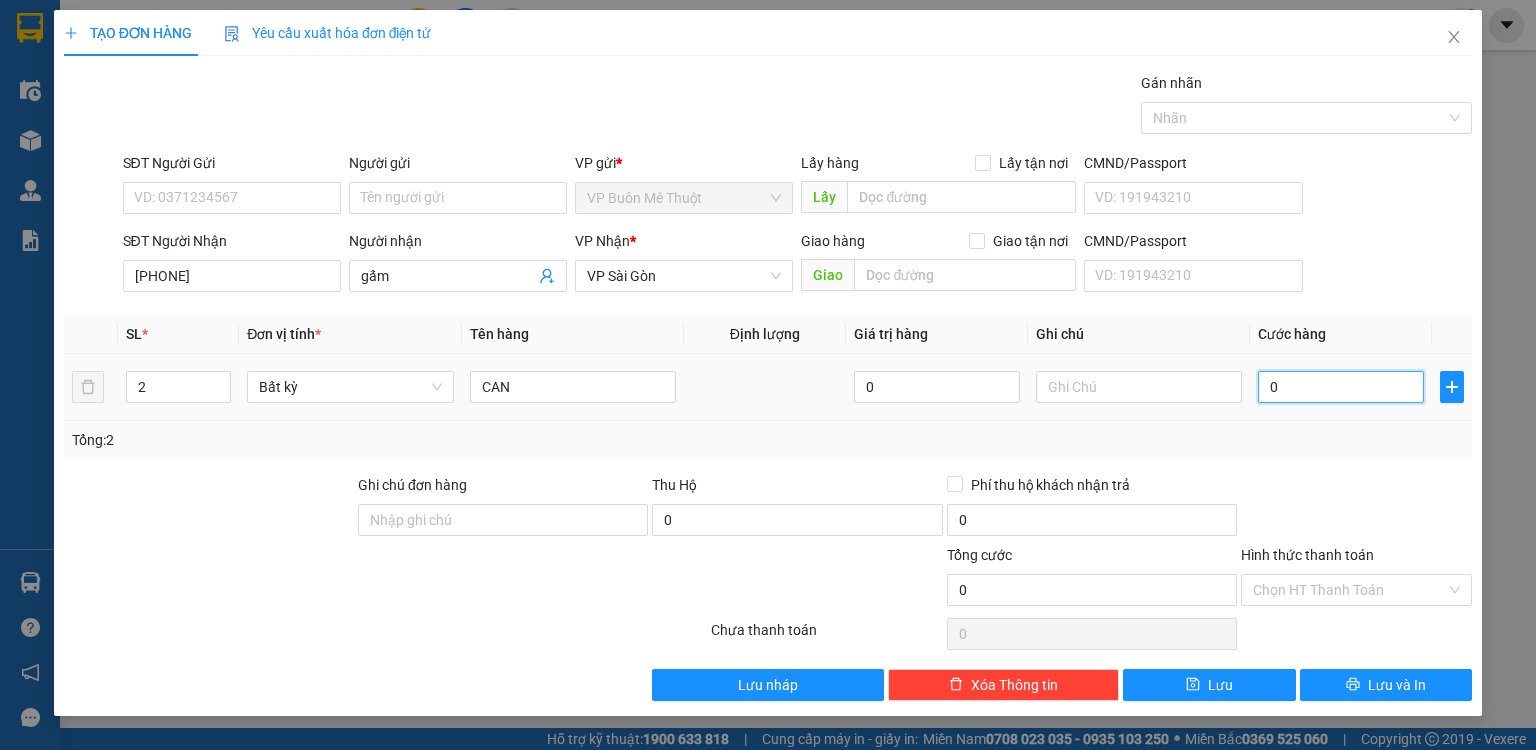 click on "0" at bounding box center [1341, 387] 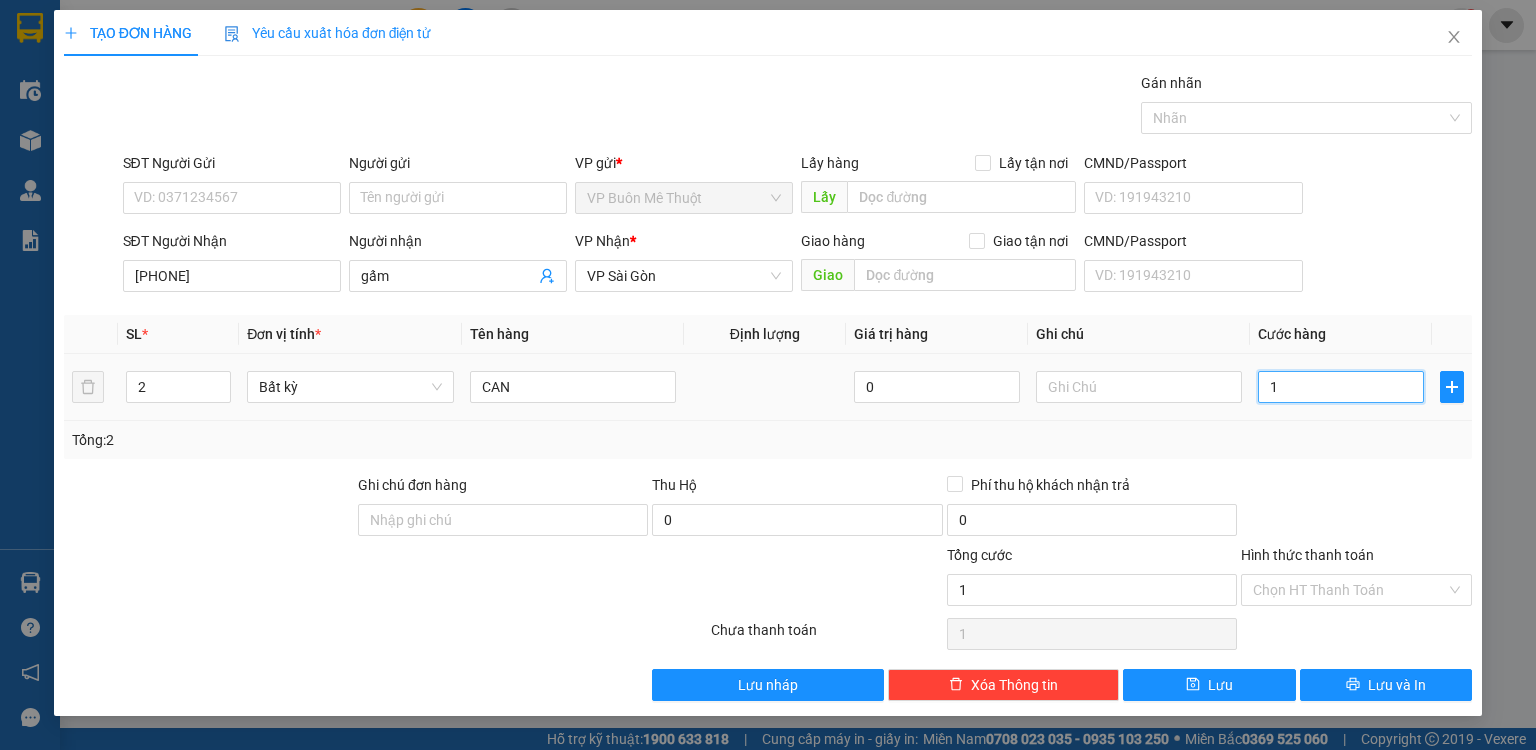 type on "15" 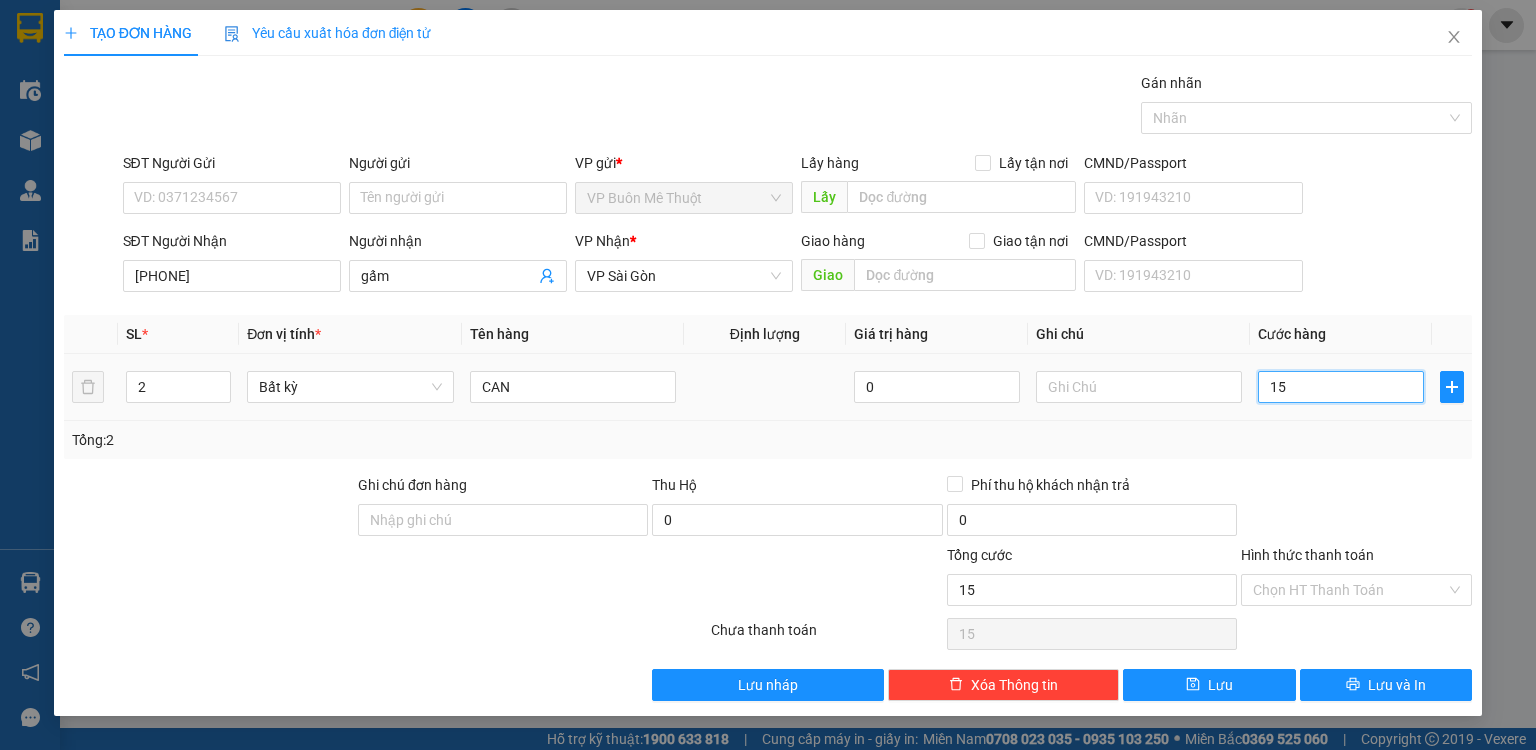 type on "150" 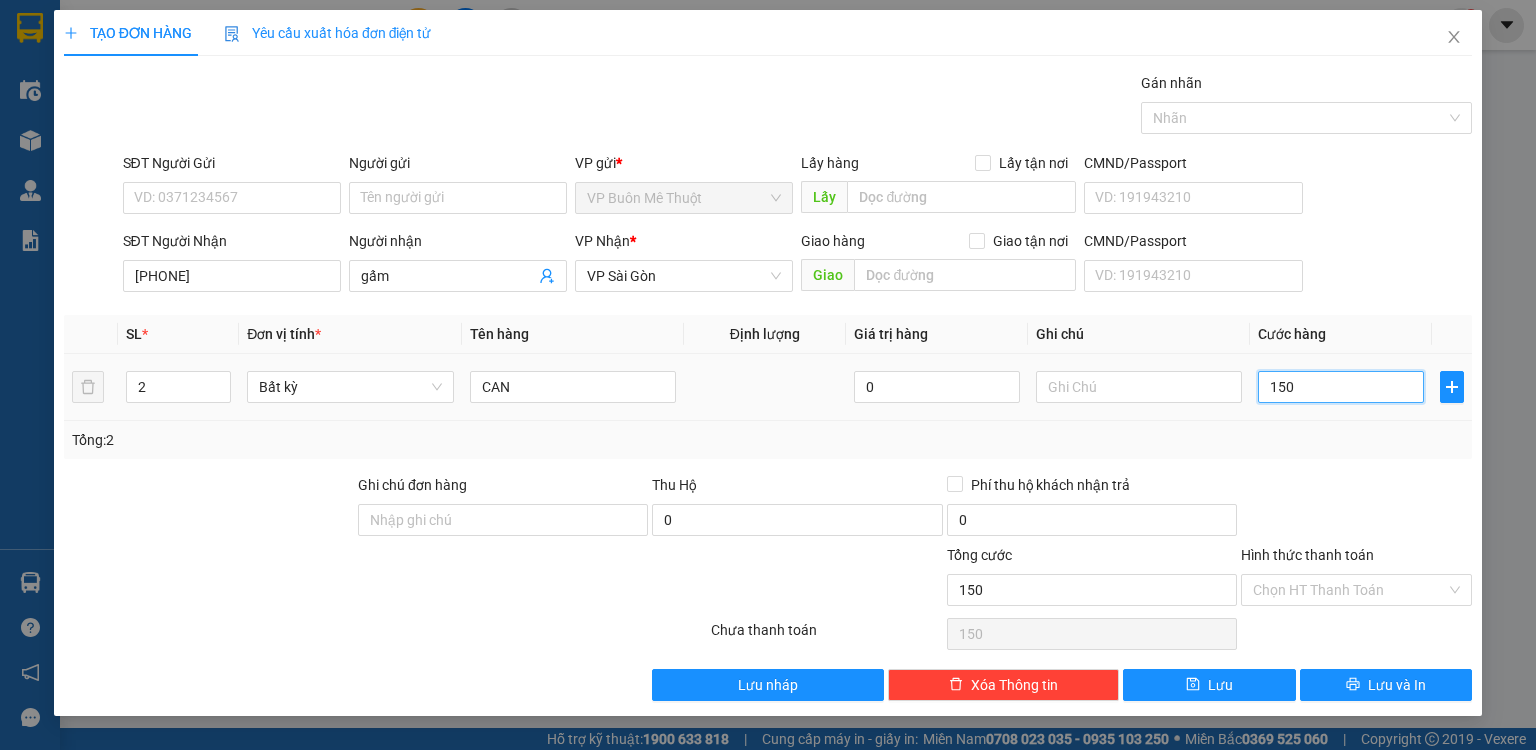 type on "150" 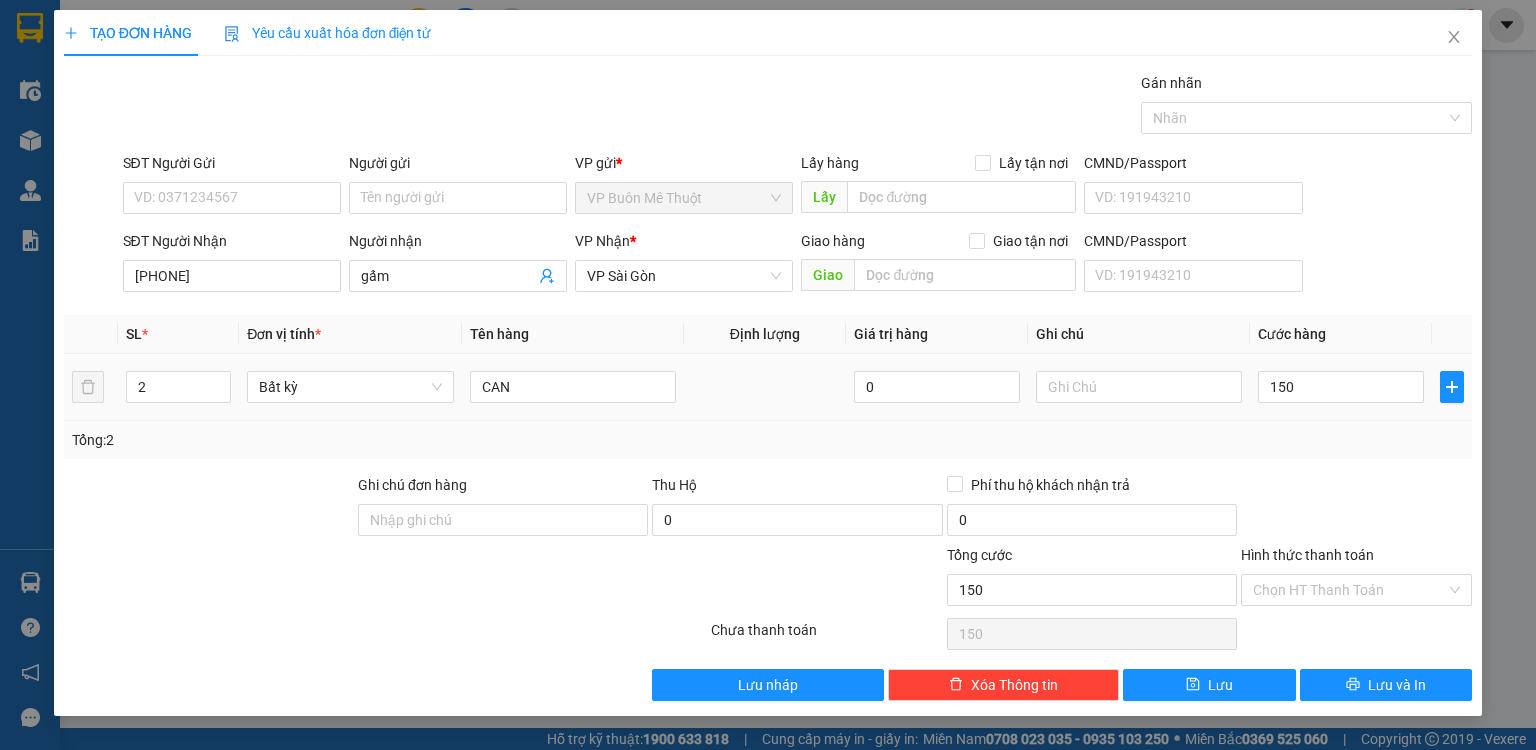 type on "150.000" 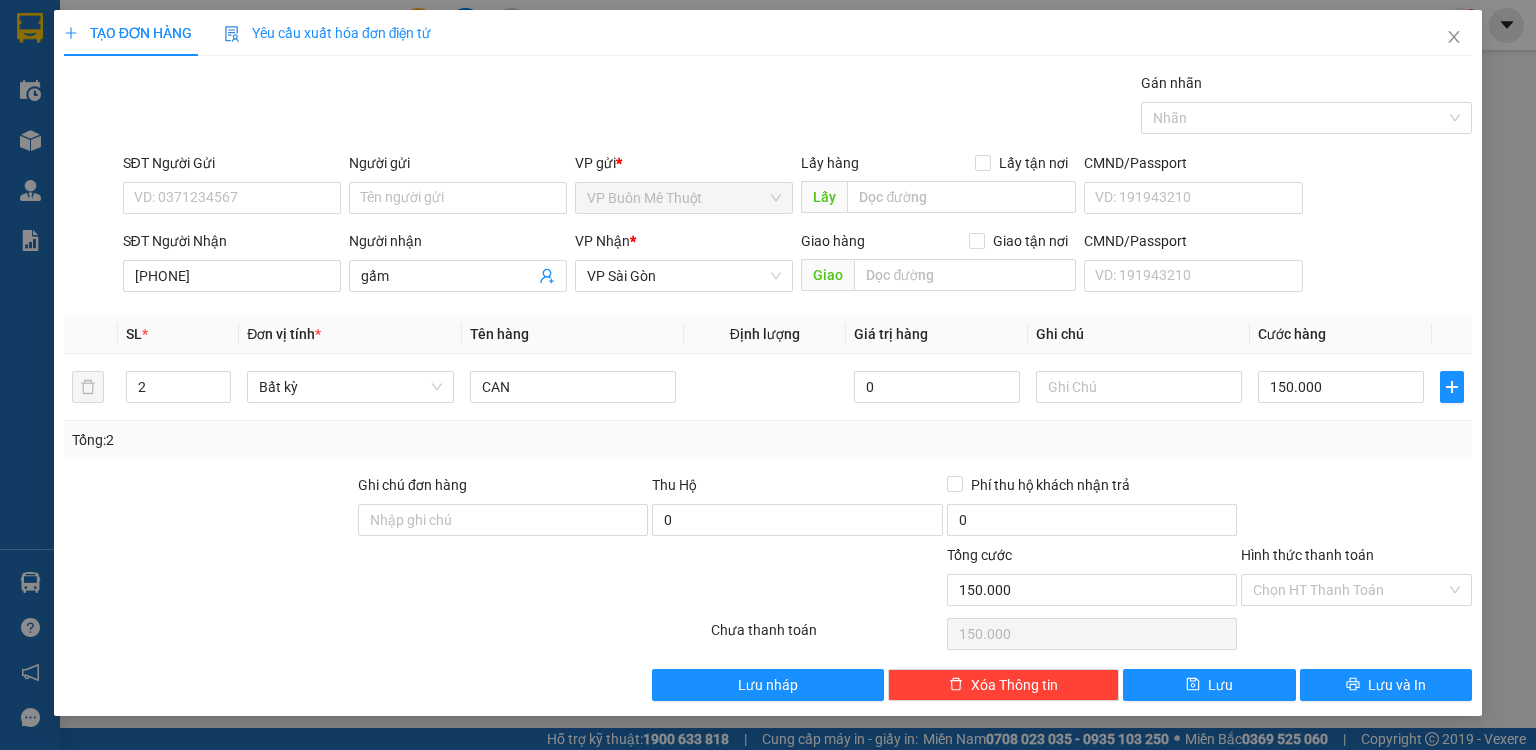 click at bounding box center [1356, 509] 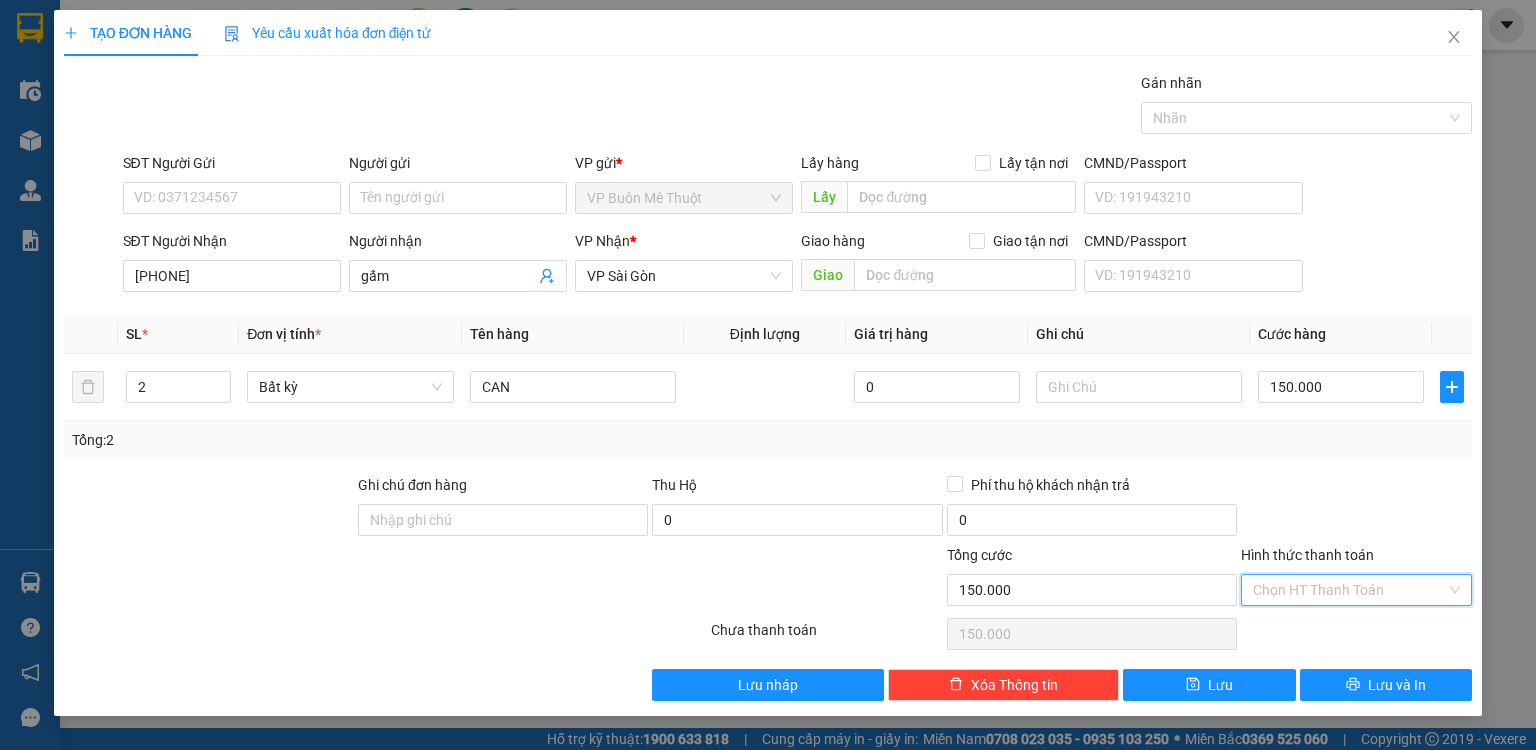 drag, startPoint x: 1298, startPoint y: 581, endPoint x: 1293, endPoint y: 607, distance: 26.476404 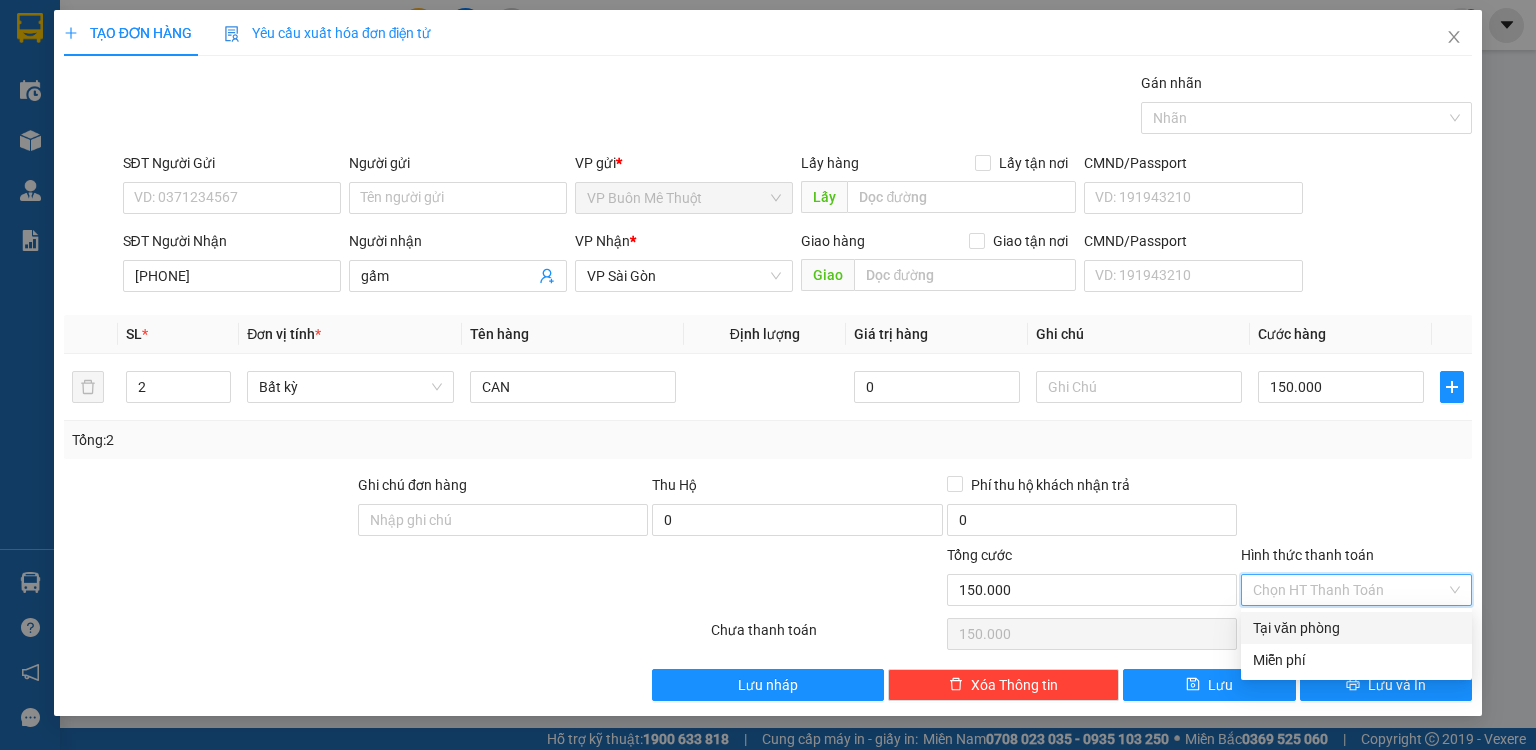 drag, startPoint x: 1290, startPoint y: 628, endPoint x: 1268, endPoint y: 663, distance: 41.340054 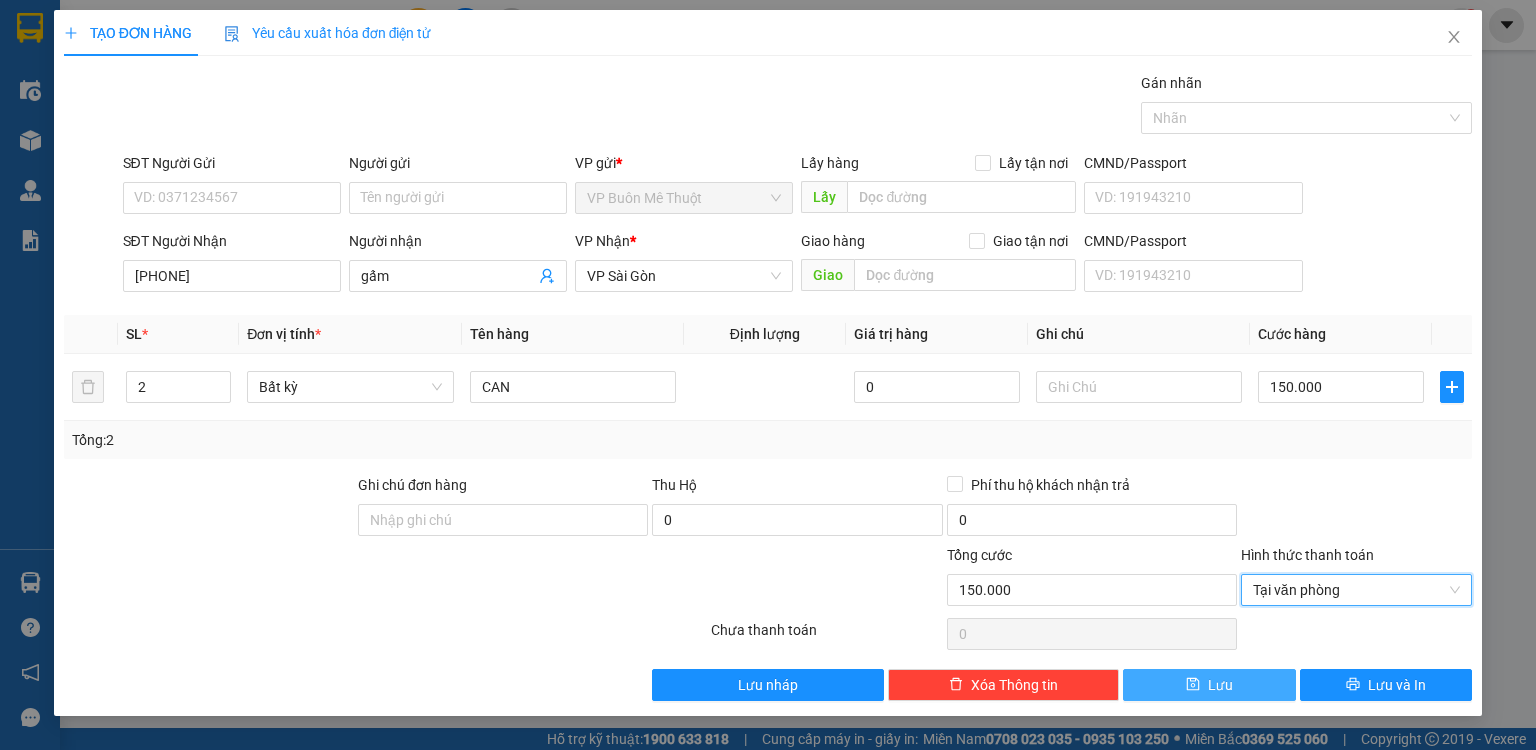 click on "Lưu" at bounding box center (1209, 685) 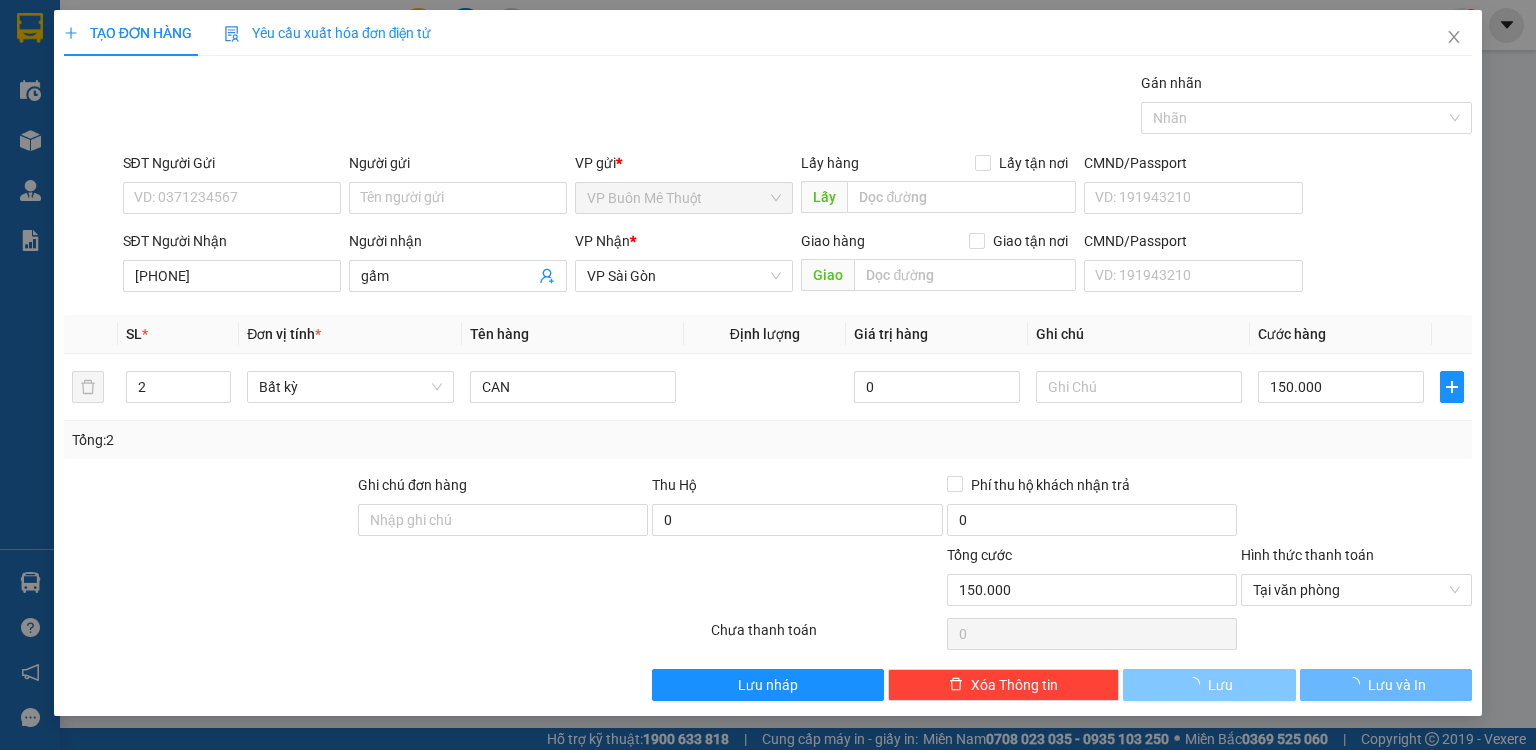 type 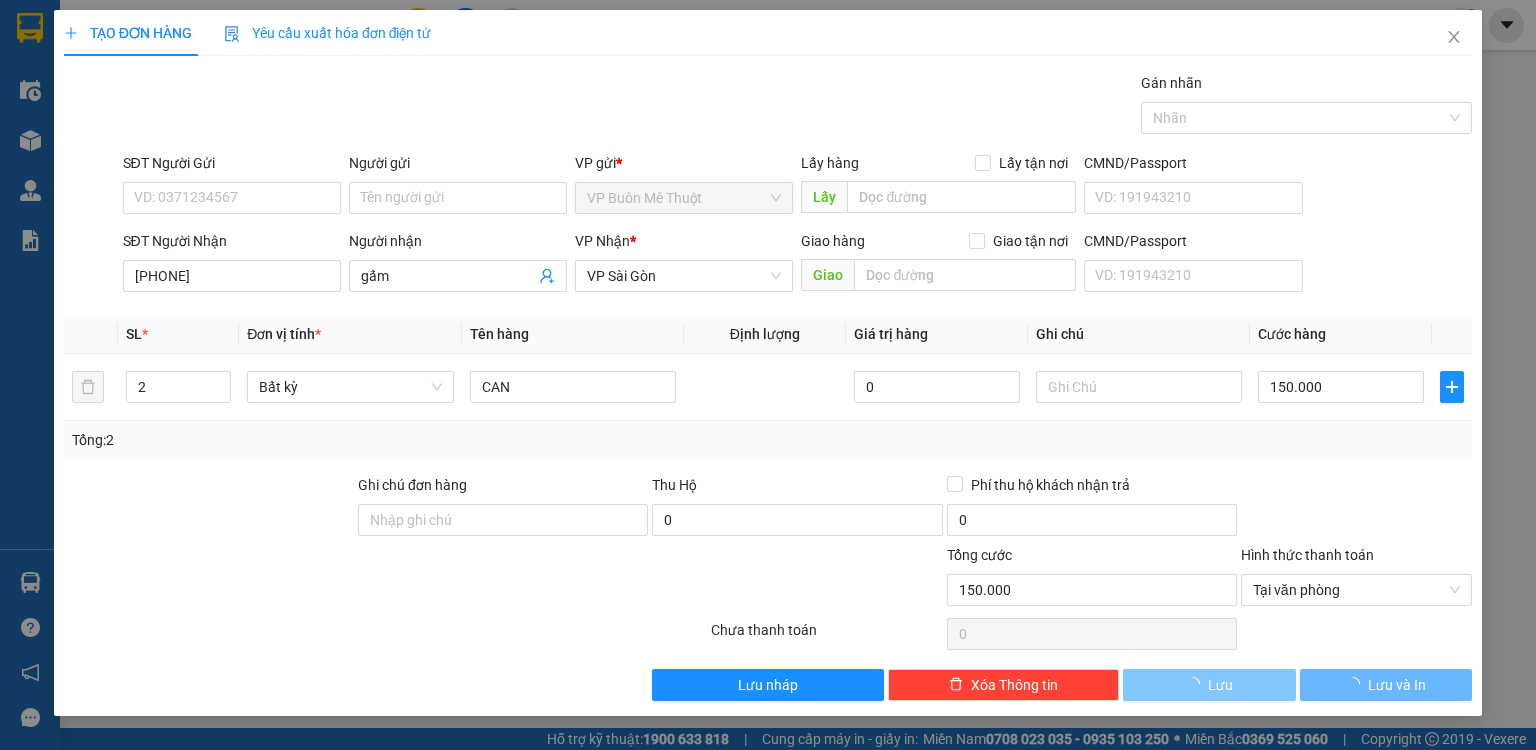 type 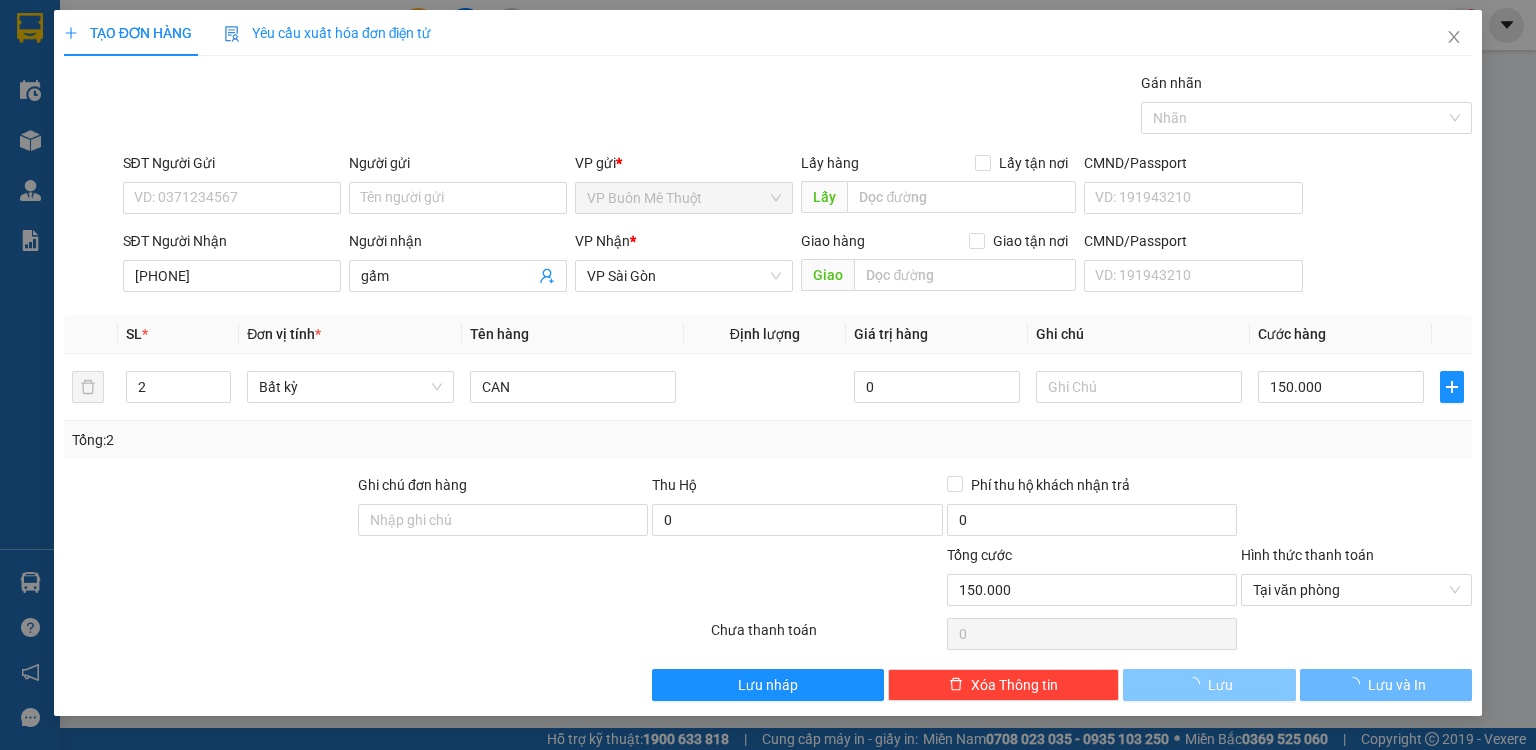 type on "0" 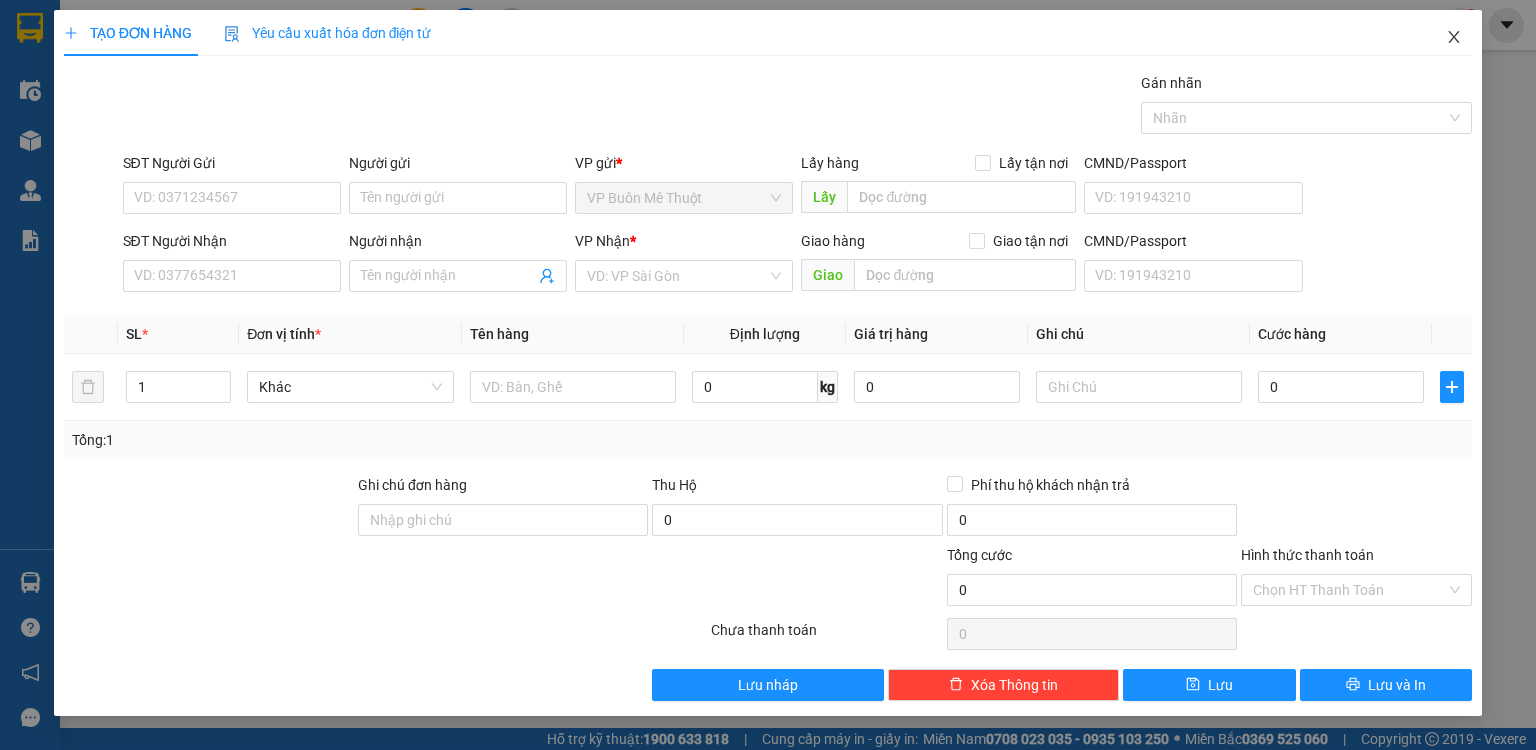 click 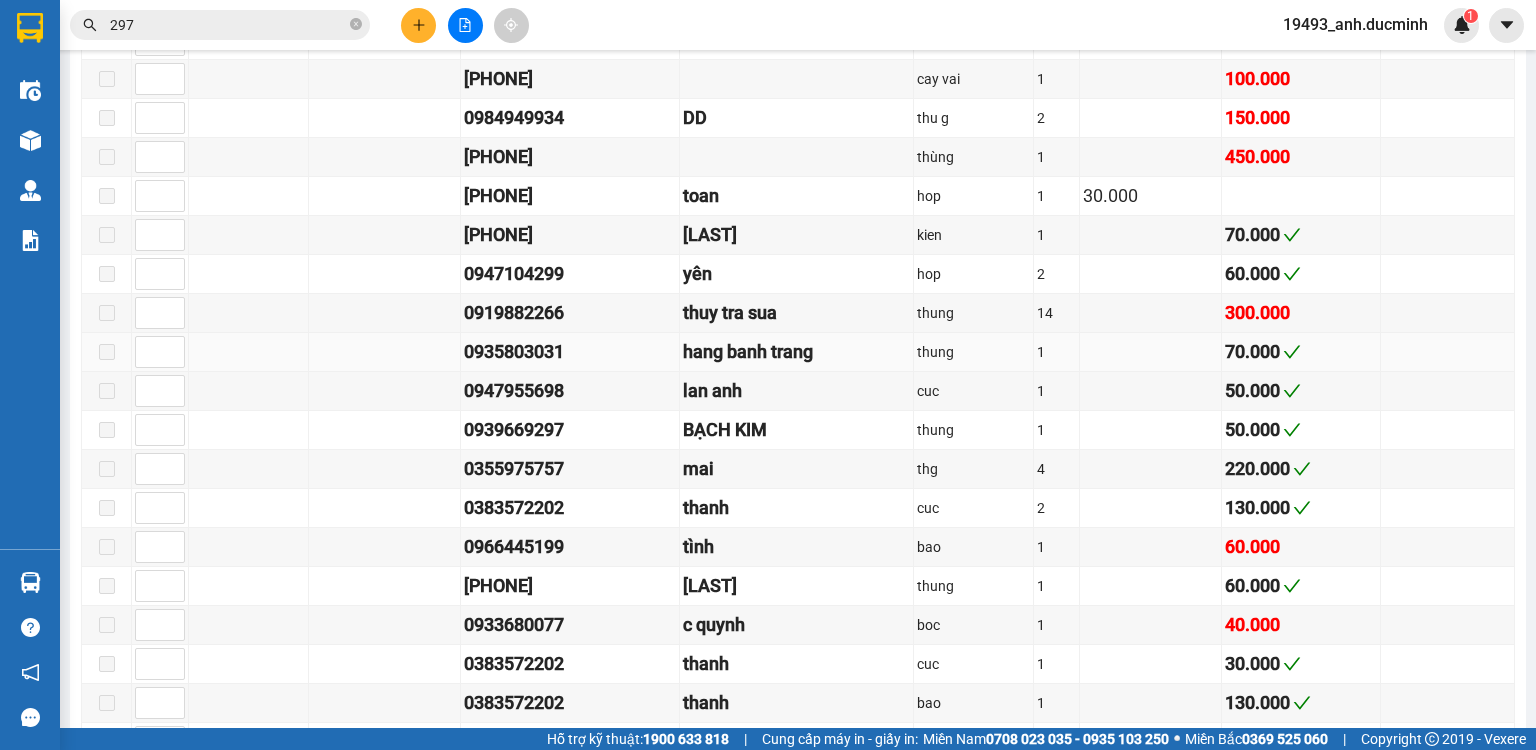 scroll, scrollTop: 960, scrollLeft: 0, axis: vertical 